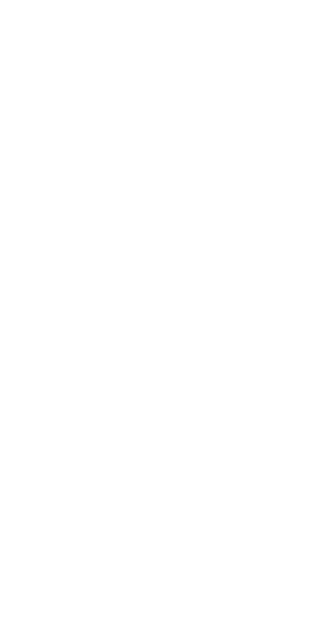 scroll, scrollTop: 0, scrollLeft: 0, axis: both 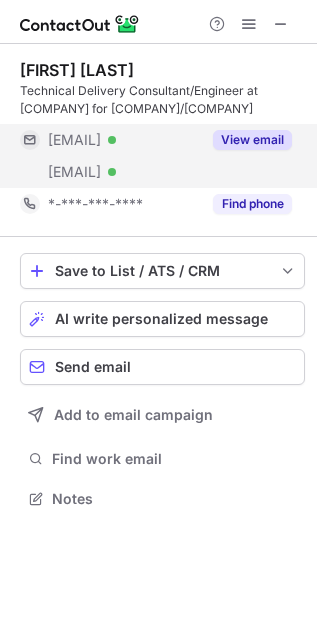 click on "***@verizon.net Verified" at bounding box center (110, 172) 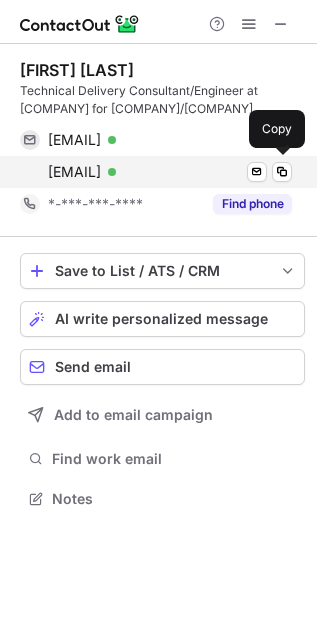 click on "m.sacko@verizon.net" at bounding box center (74, 172) 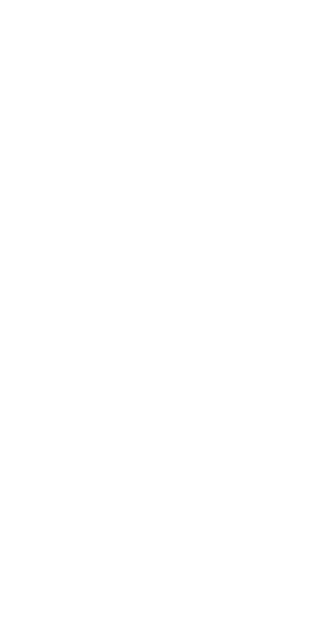 scroll, scrollTop: 0, scrollLeft: 0, axis: both 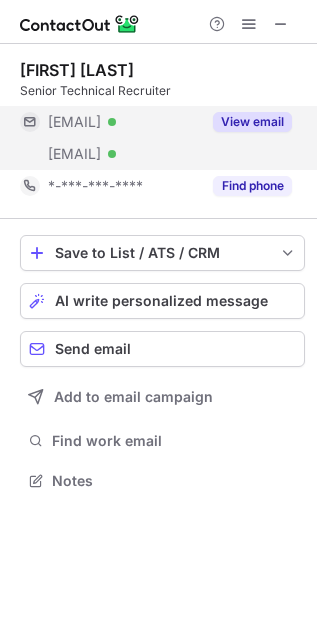 click on "[EMAIL]" at bounding box center [74, 154] 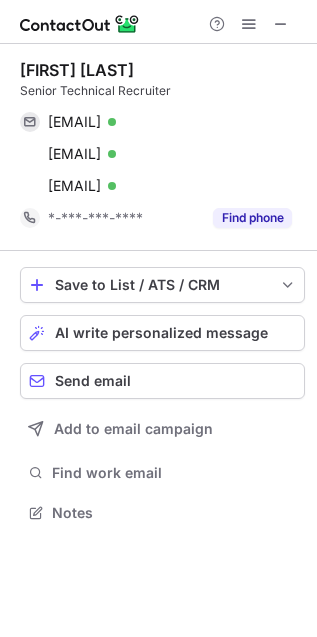 scroll, scrollTop: 10, scrollLeft: 10, axis: both 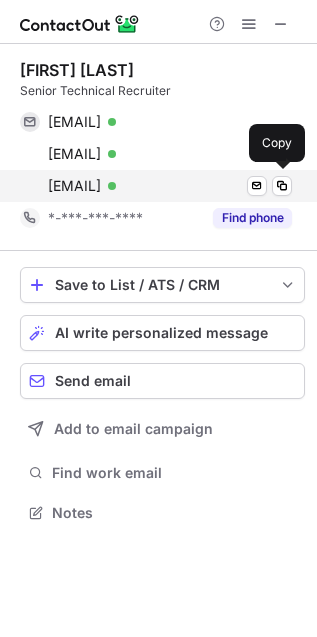 click on "dneil@turnberrysolutions.com" at bounding box center (74, 186) 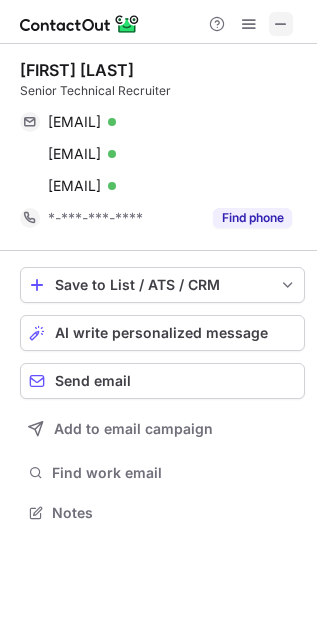 click at bounding box center [281, 24] 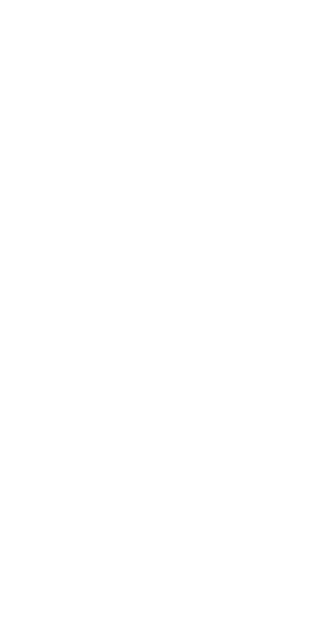 scroll, scrollTop: 0, scrollLeft: 0, axis: both 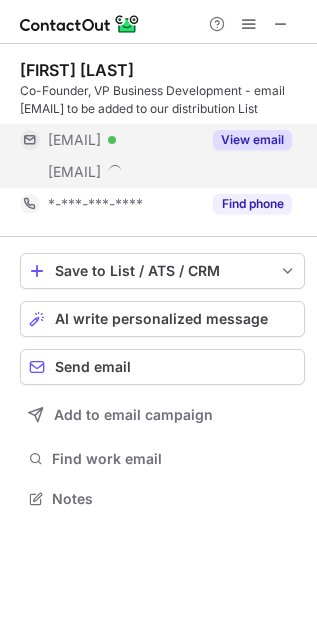 click on "***@thesimsagency.com" at bounding box center (74, 172) 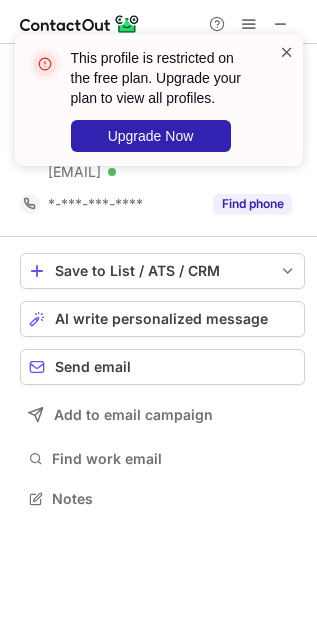 click at bounding box center [287, 52] 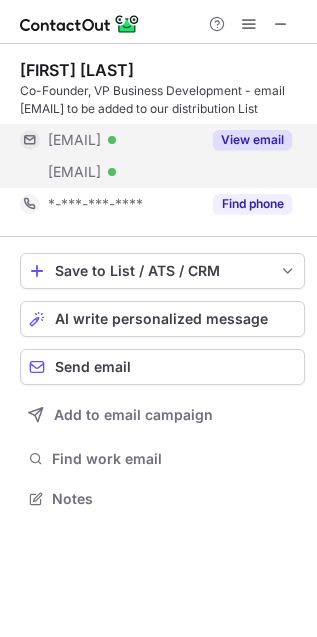 scroll, scrollTop: 11, scrollLeft: 10, axis: both 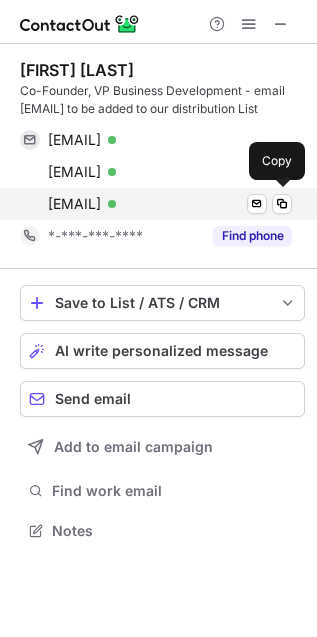click on "michael@thesimsagency.com" at bounding box center (74, 204) 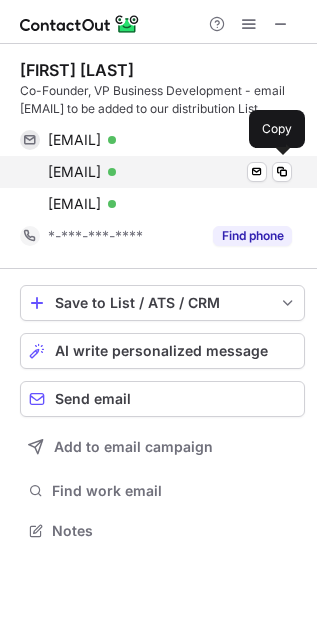 click on "michael@thesimsagency.com" at bounding box center (74, 172) 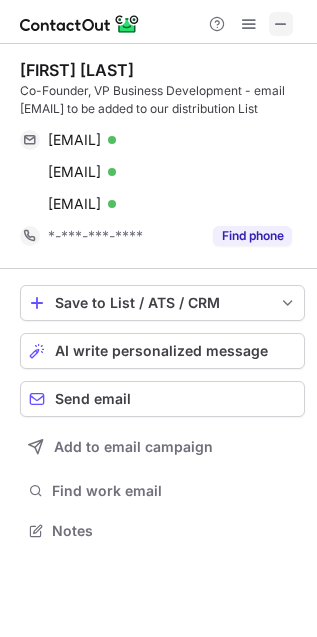 click at bounding box center (281, 24) 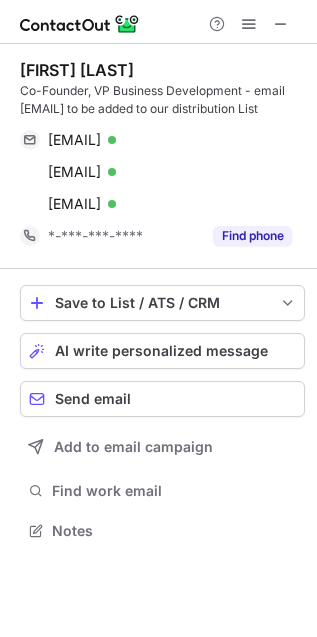 type 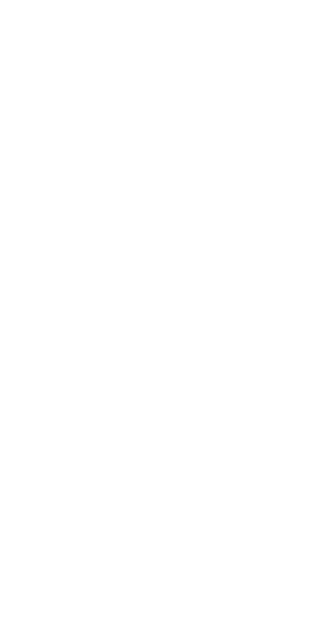 scroll, scrollTop: 0, scrollLeft: 0, axis: both 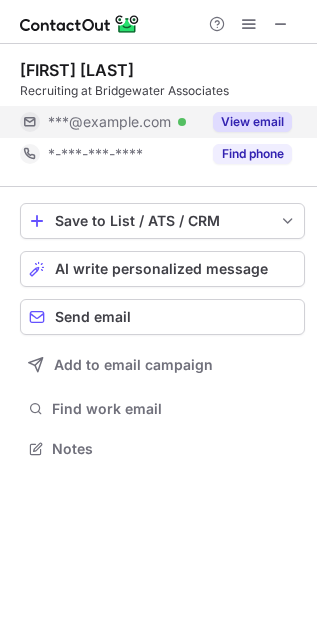 click on "***@example.com Verified" at bounding box center [110, 122] 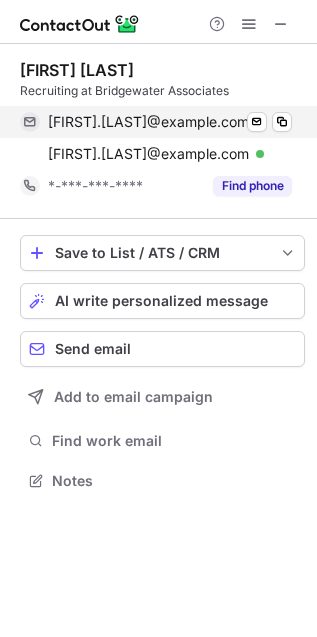 scroll, scrollTop: 10, scrollLeft: 10, axis: both 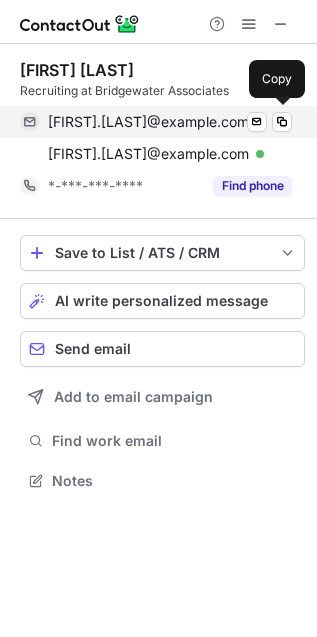 click on "[FIRST].[LAST]@example.com" at bounding box center (148, 122) 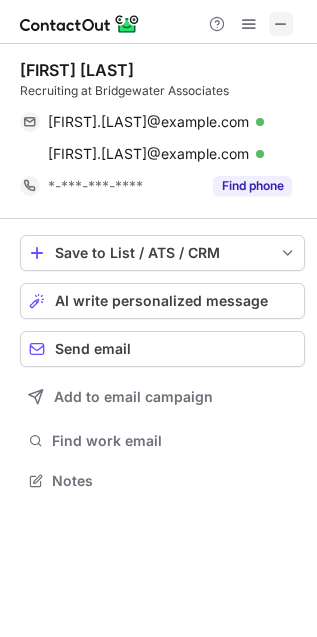 click at bounding box center (281, 24) 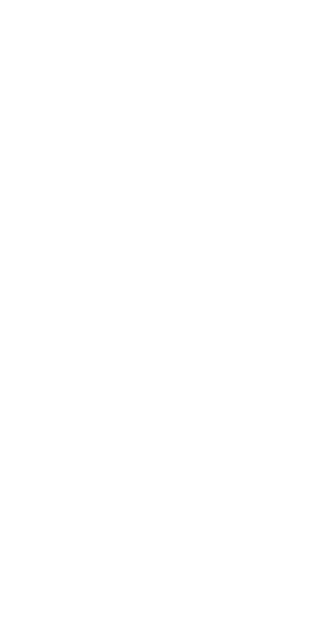 scroll, scrollTop: 0, scrollLeft: 0, axis: both 